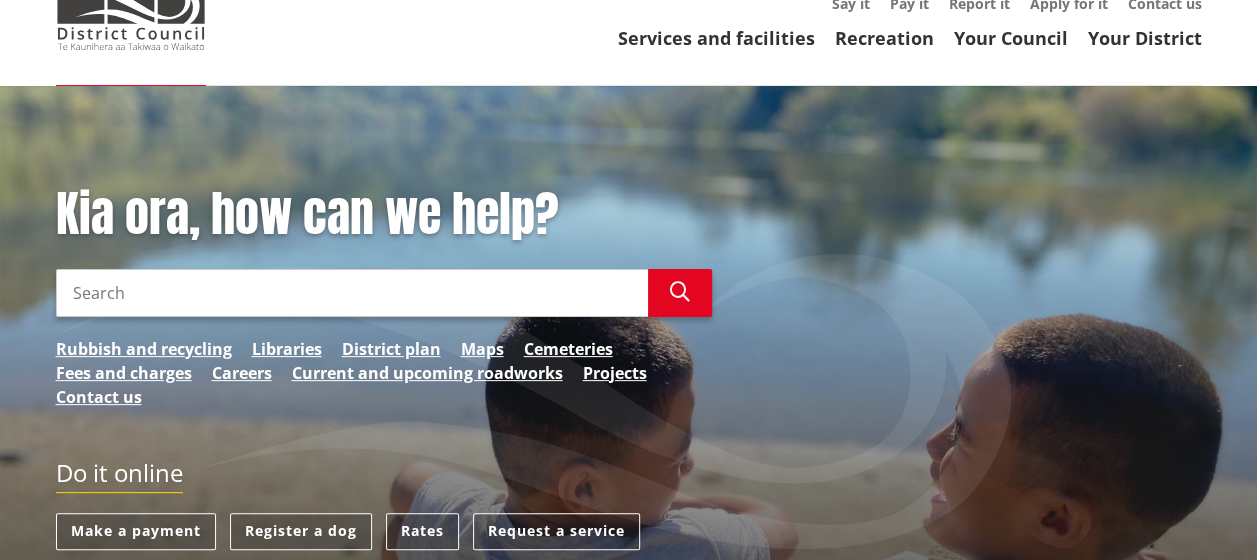 scroll, scrollTop: 115, scrollLeft: 0, axis: vertical 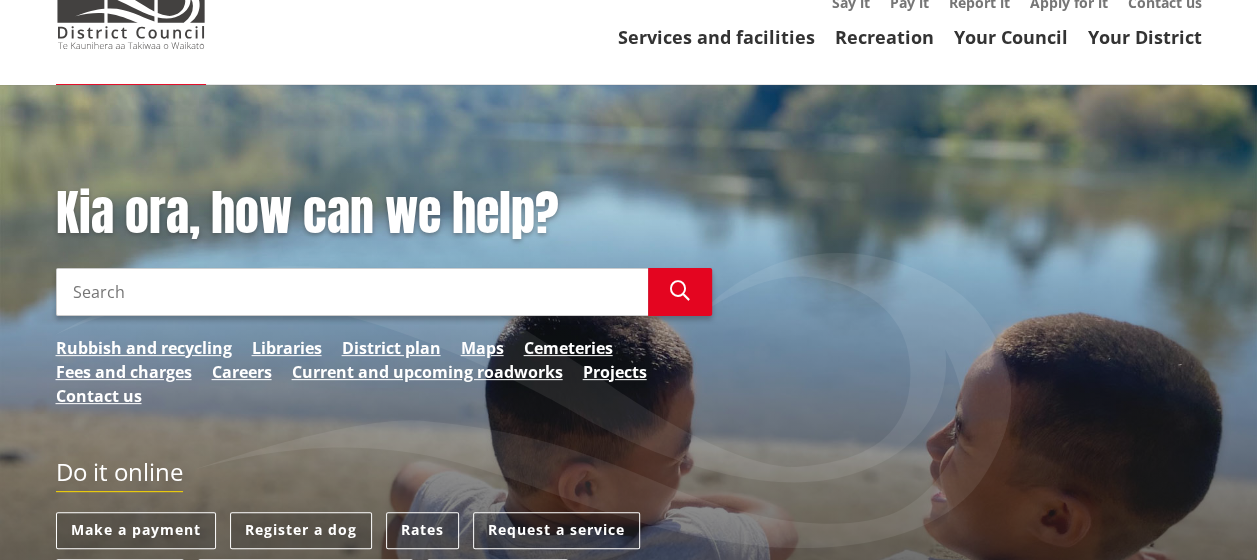 click on "Search" at bounding box center [352, 292] 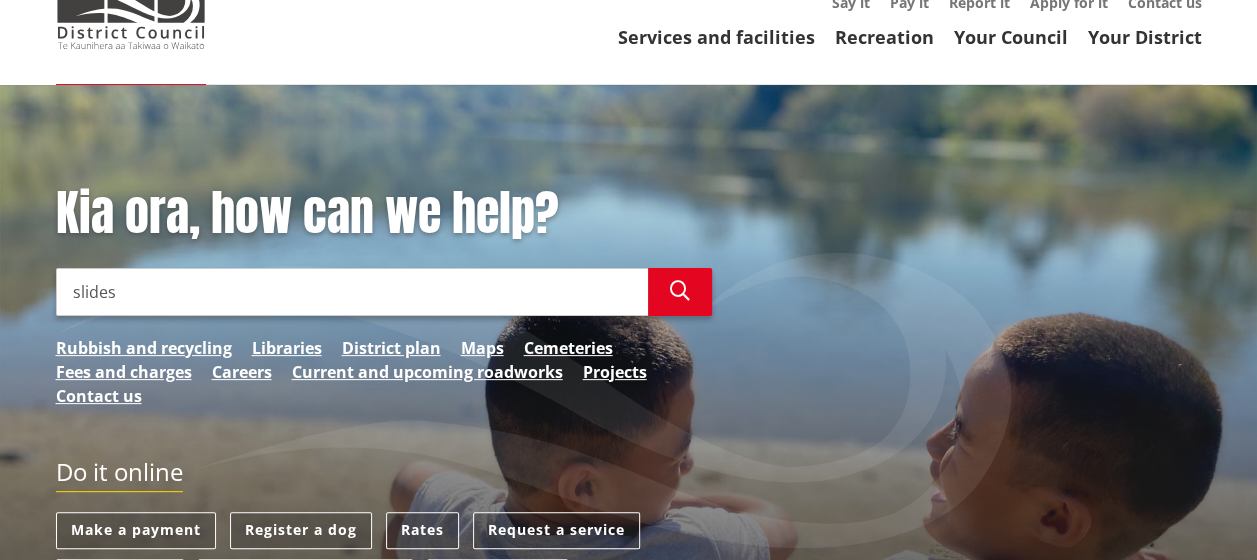 type on "slides" 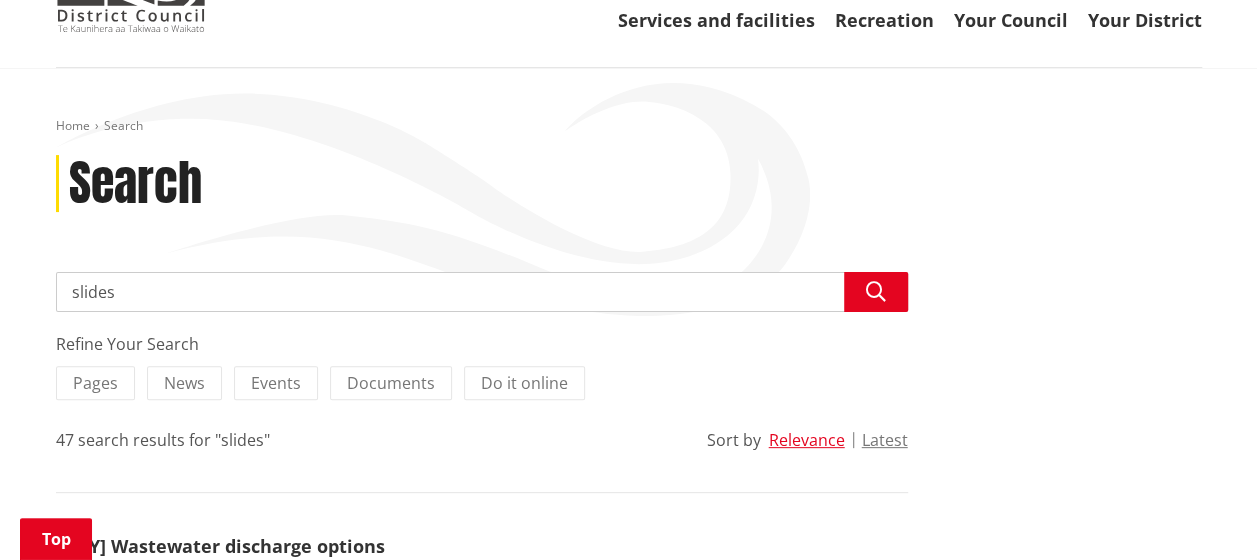 scroll, scrollTop: 0, scrollLeft: 0, axis: both 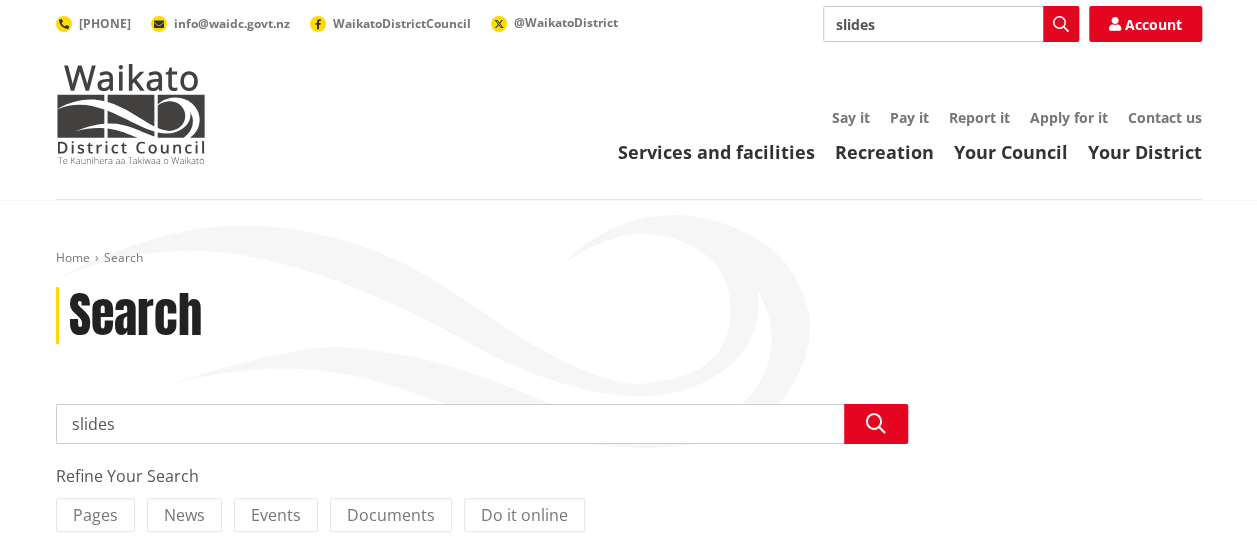 click on "slides" at bounding box center (482, 424) 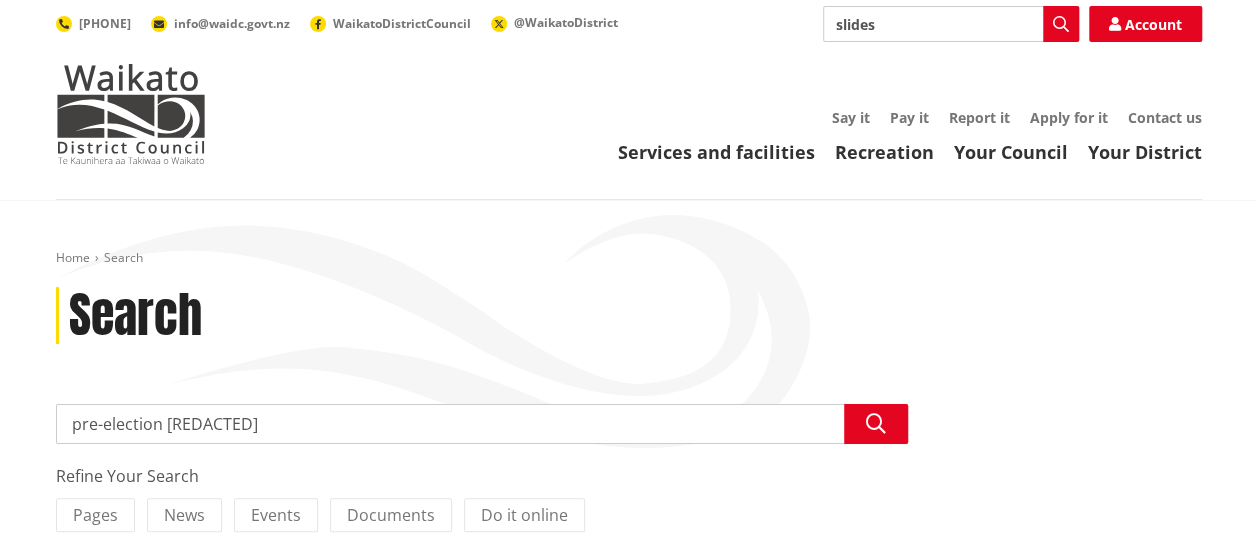 type on "pre-election report" 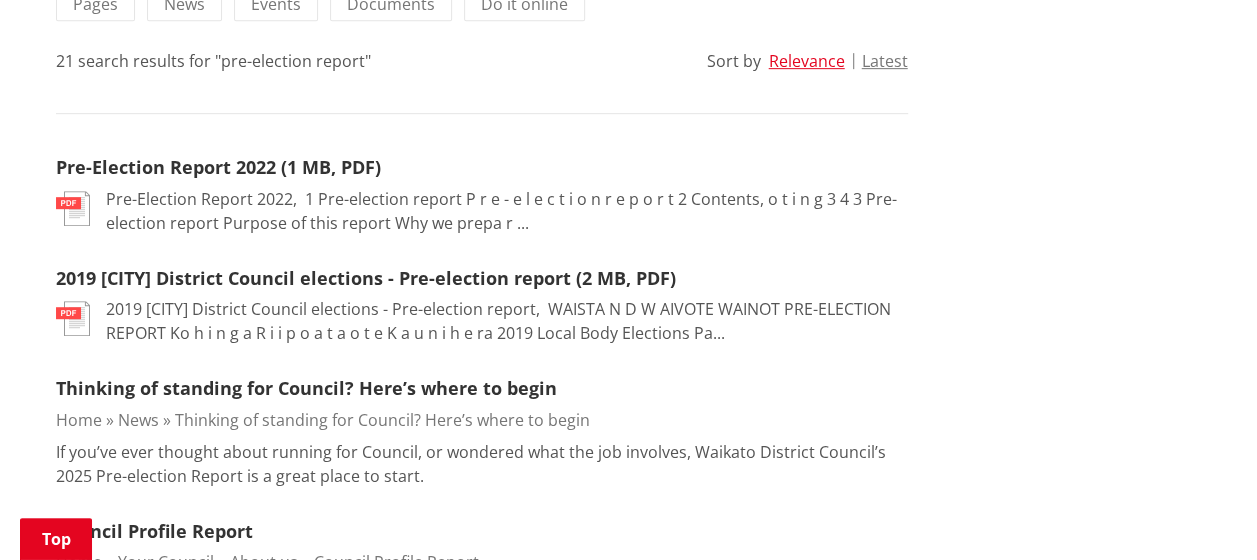 scroll, scrollTop: 506, scrollLeft: 0, axis: vertical 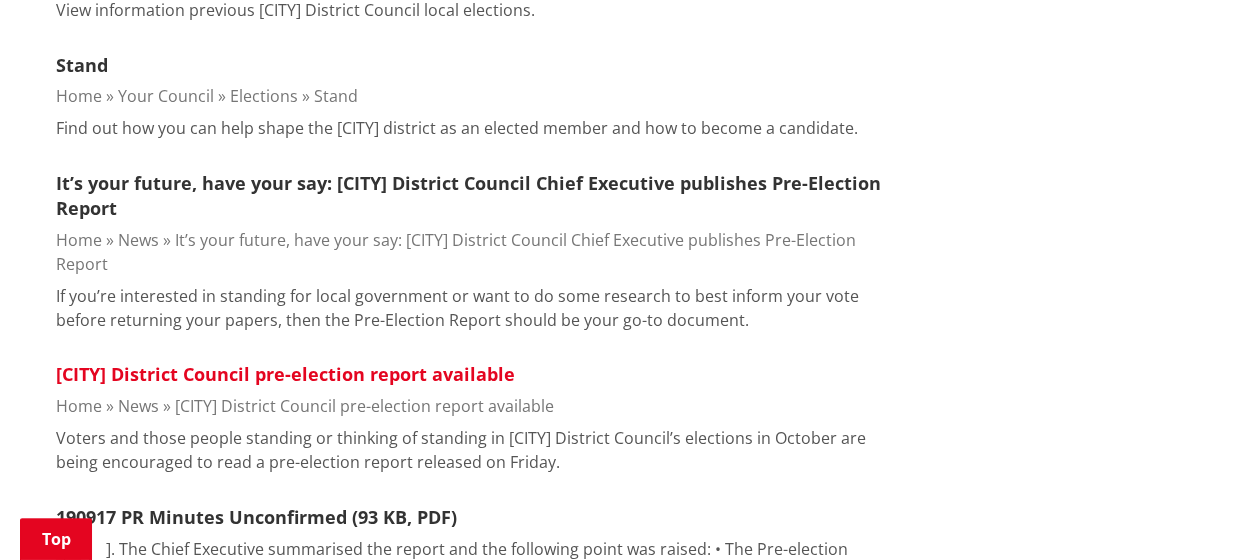 click on "Waikato District Council pre-election report available" at bounding box center (285, 374) 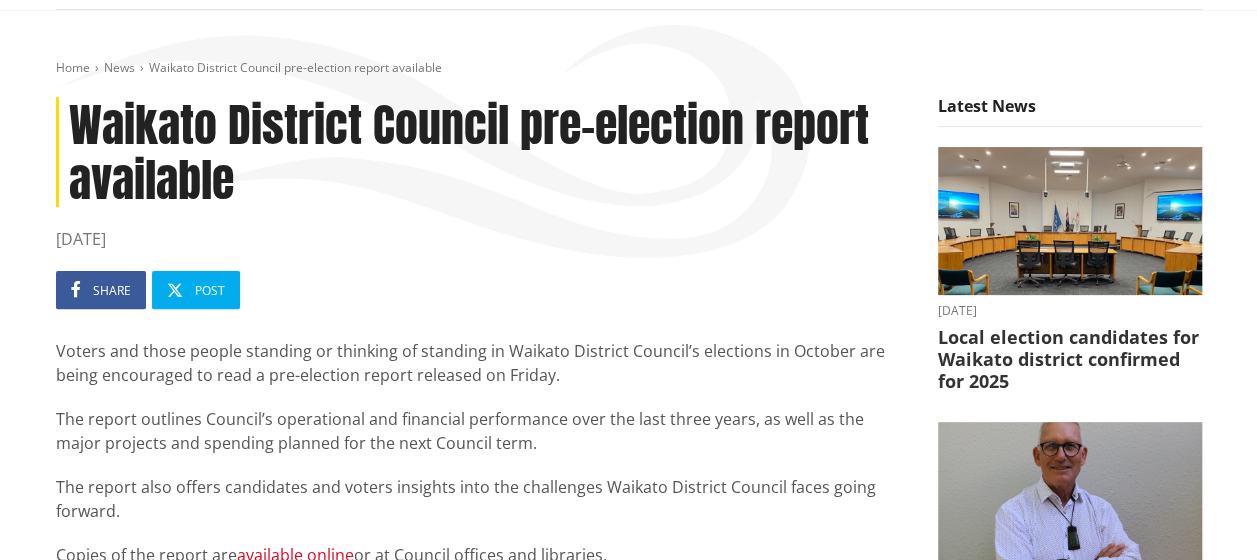 scroll, scrollTop: 0, scrollLeft: 0, axis: both 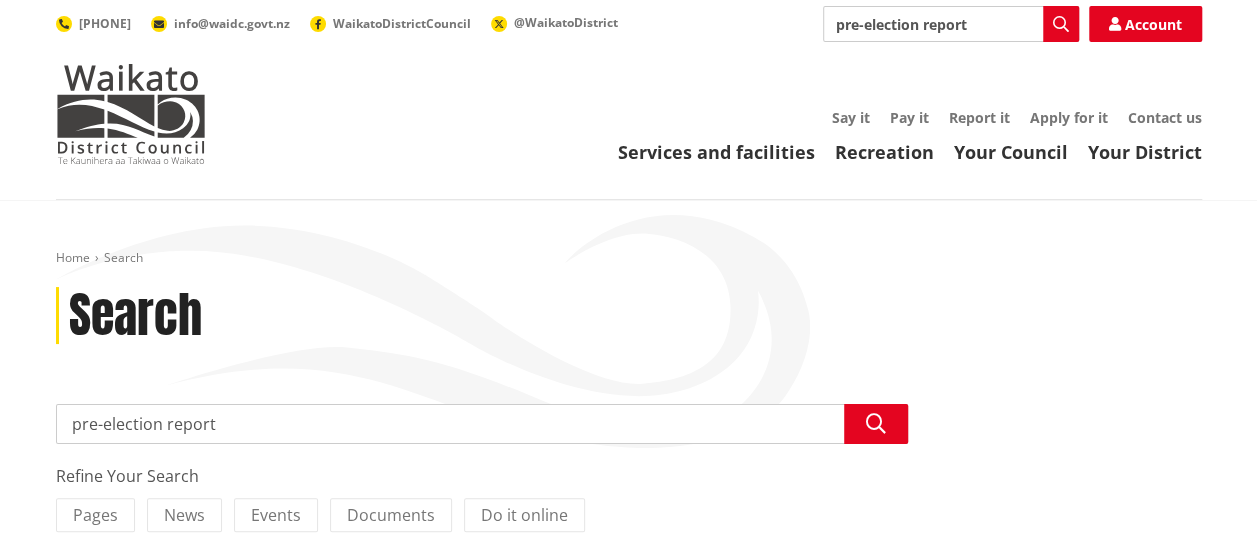click on "pre-election report" at bounding box center (482, 424) 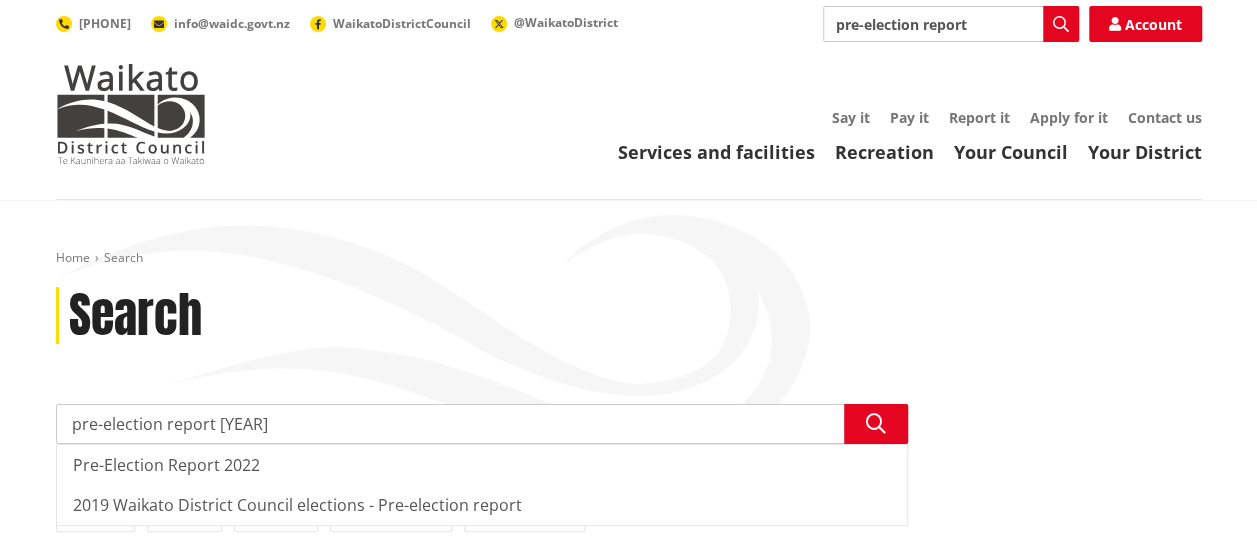 type on "pre-election report [YEAR]" 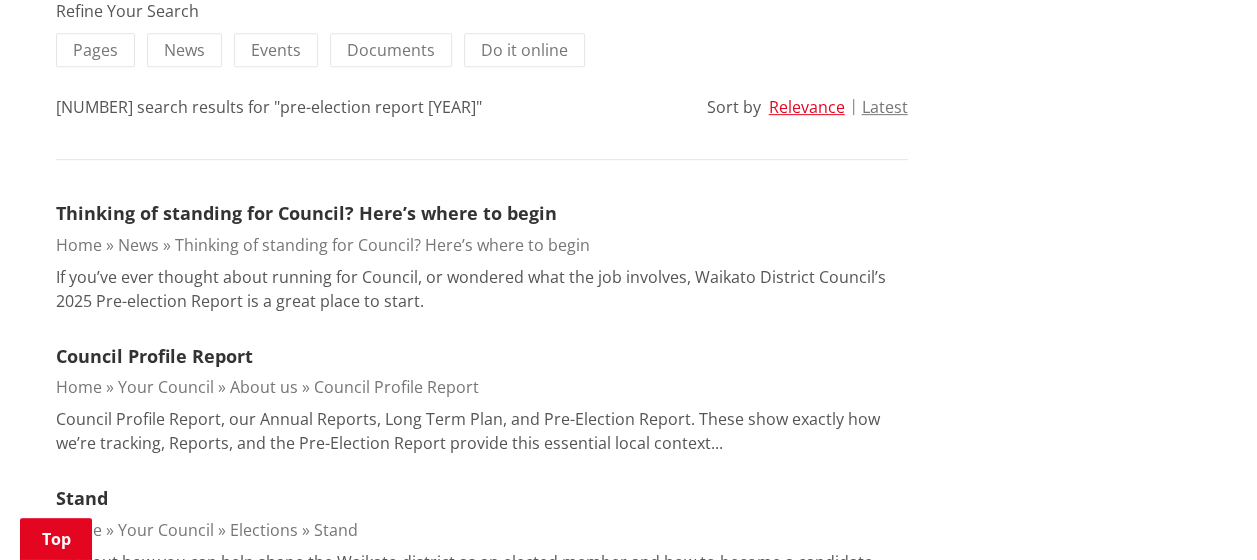 scroll, scrollTop: 472, scrollLeft: 0, axis: vertical 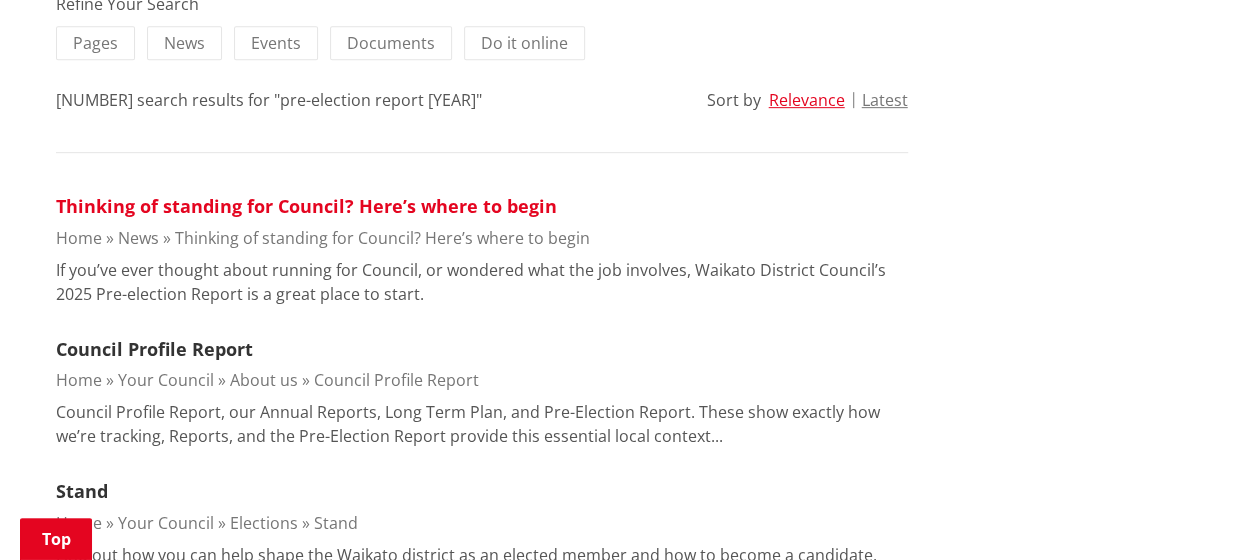 click on "Thinking of standing for Council? Here’s where to begin" at bounding box center [306, 206] 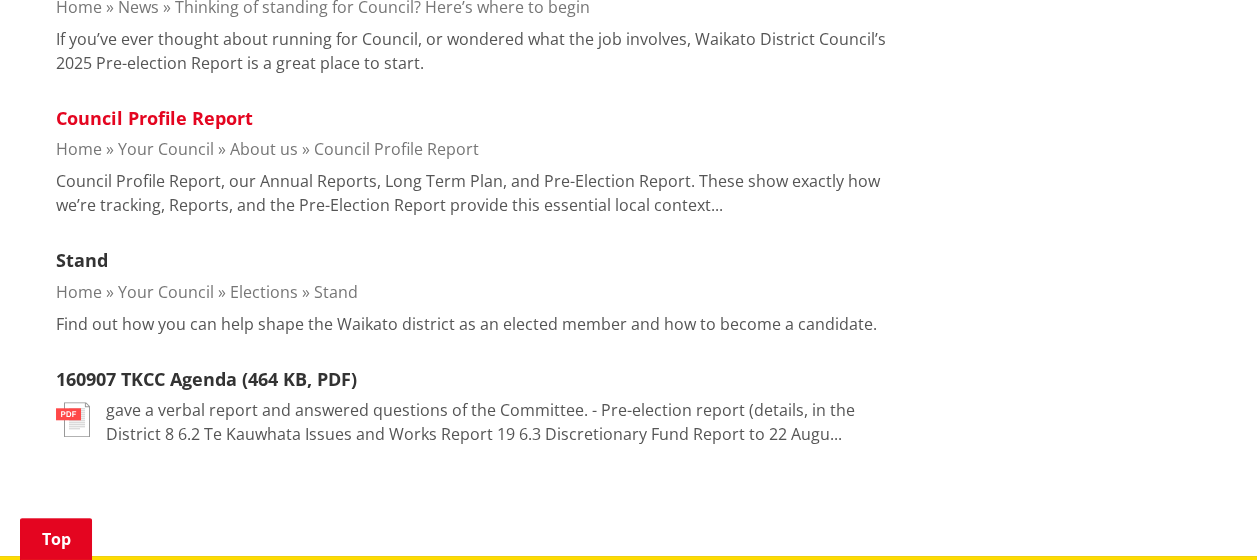 scroll, scrollTop: 713, scrollLeft: 0, axis: vertical 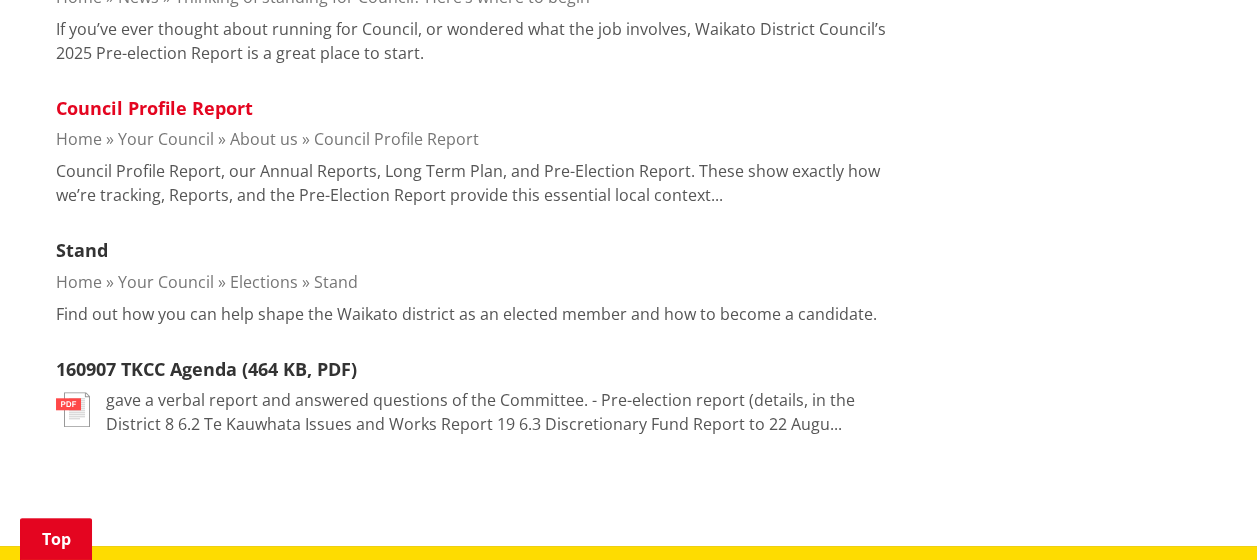 click on "Council Profile Report" at bounding box center (154, 108) 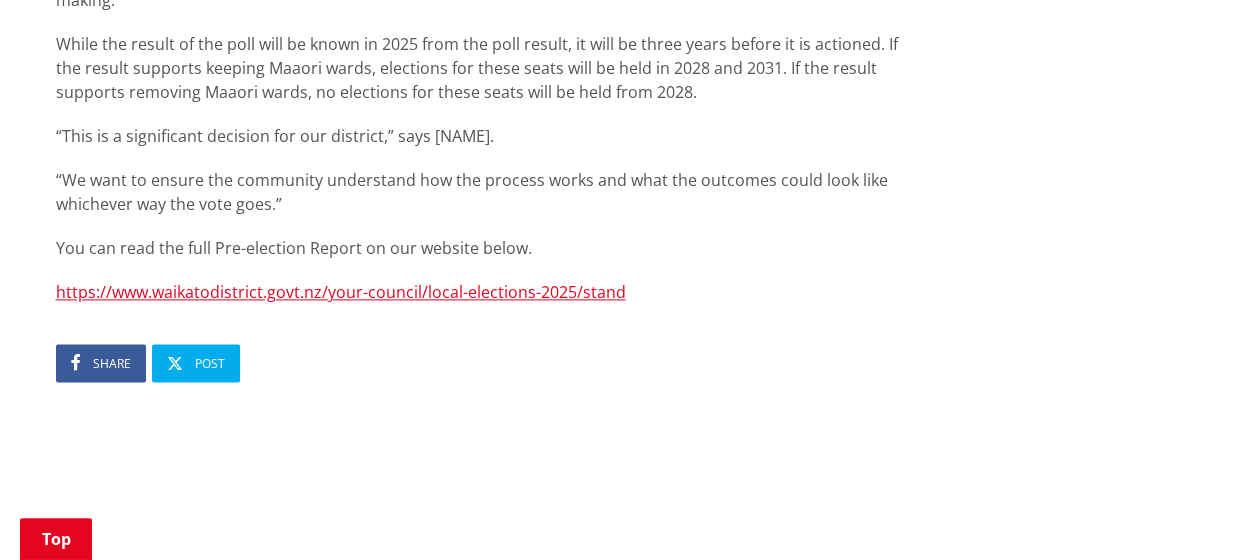 scroll, scrollTop: 1206, scrollLeft: 0, axis: vertical 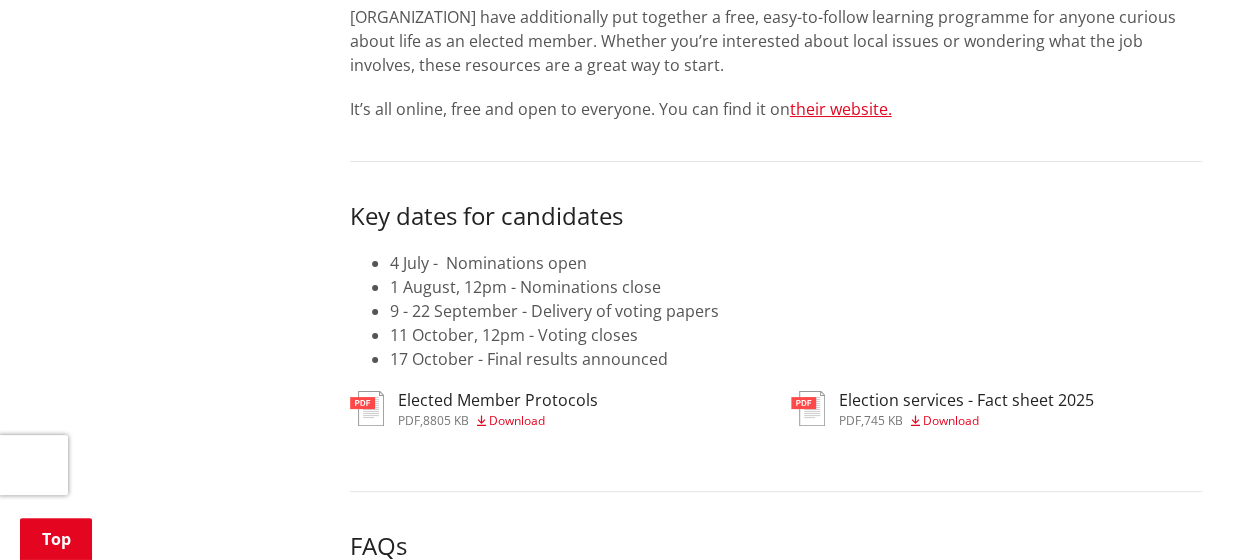 click on "Nominations have now closed You can see the list of candidates  here .
Standing? Our communities need strong local voices. If you care about your place, your people, and the future of our district, this is your chance to lead positive change.  Check out our candidate information session below to find out what’s really involved in representing your community. You’ll learn about what the role requires, the nomination process and the ins and outs of what a mayor, councillor and community board member does. Remember, you don’t need to be a policy expert or public speaker — just someone who wants to represent your community and help shape decisions that matter." at bounding box center (776, -962) 